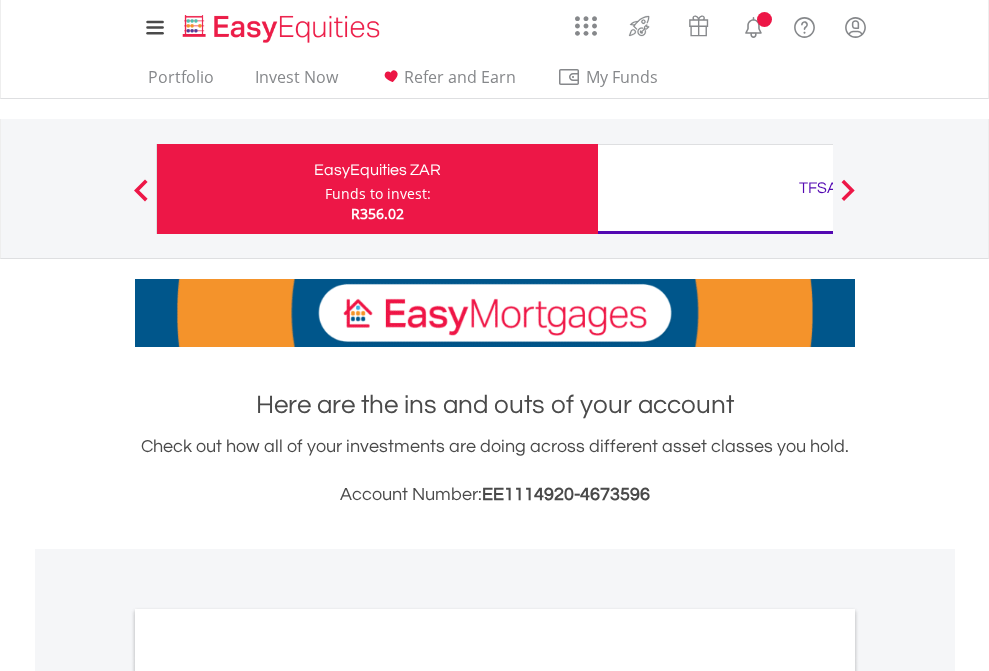 scroll, scrollTop: 0, scrollLeft: 0, axis: both 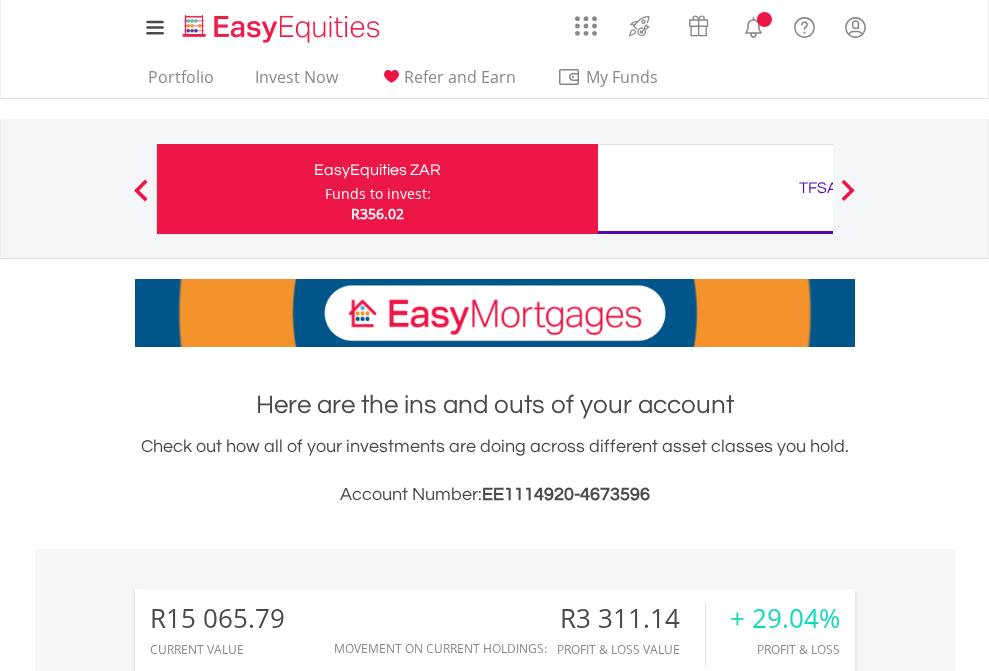 click on "Funds to invest:" at bounding box center (378, 194) 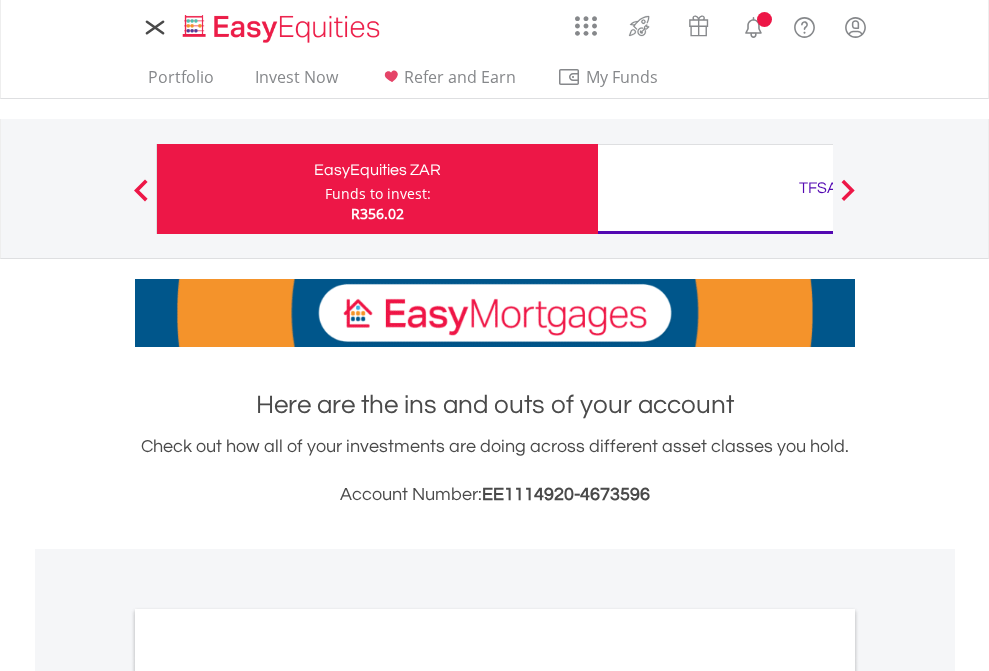 scroll, scrollTop: 0, scrollLeft: 0, axis: both 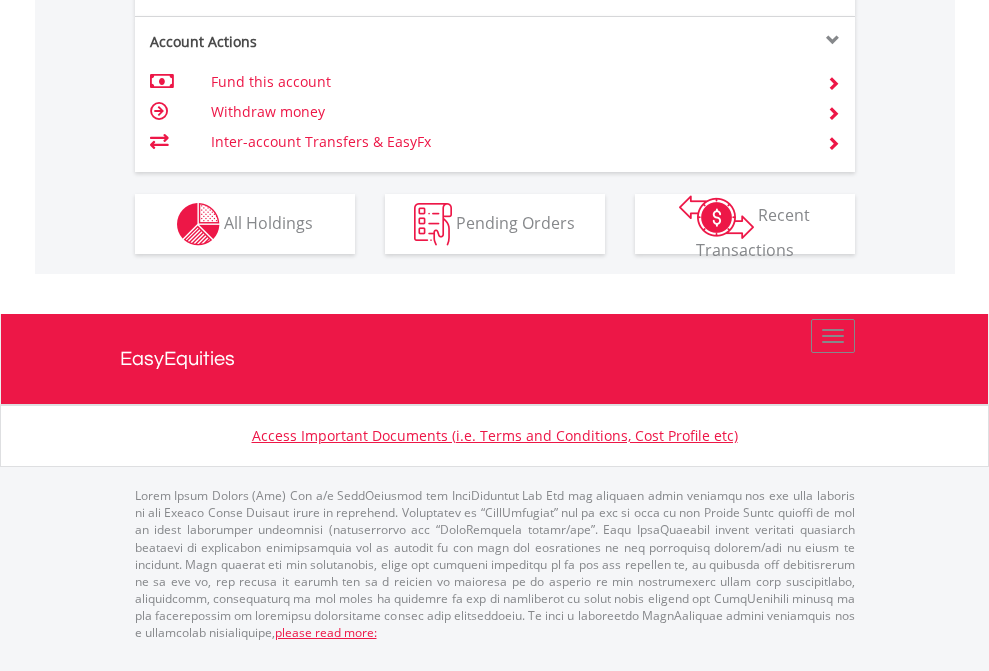 click on "Investment types" at bounding box center (706, -337) 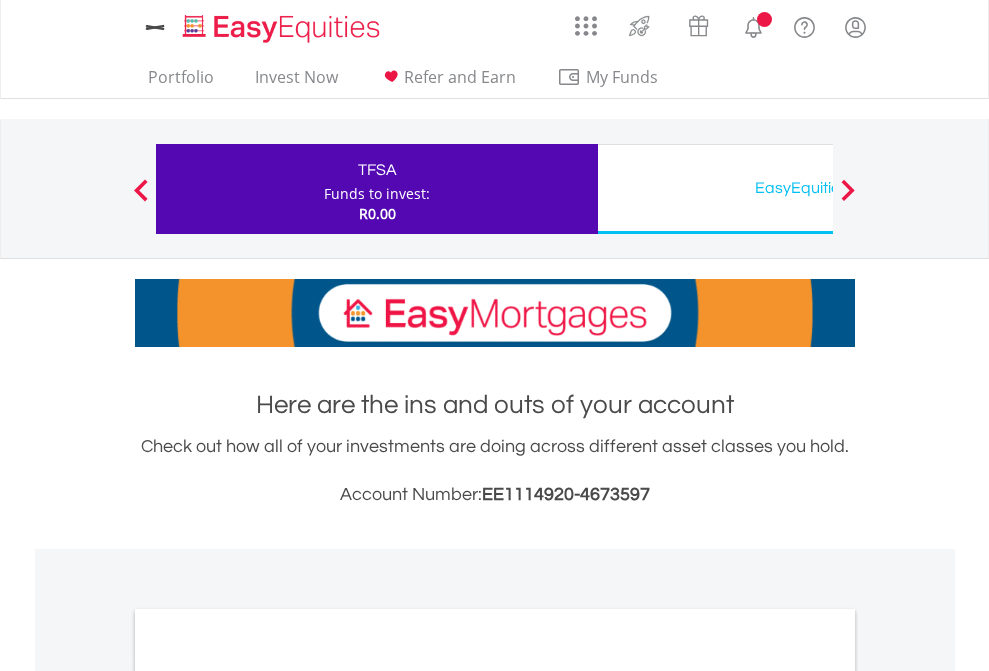 scroll, scrollTop: 0, scrollLeft: 0, axis: both 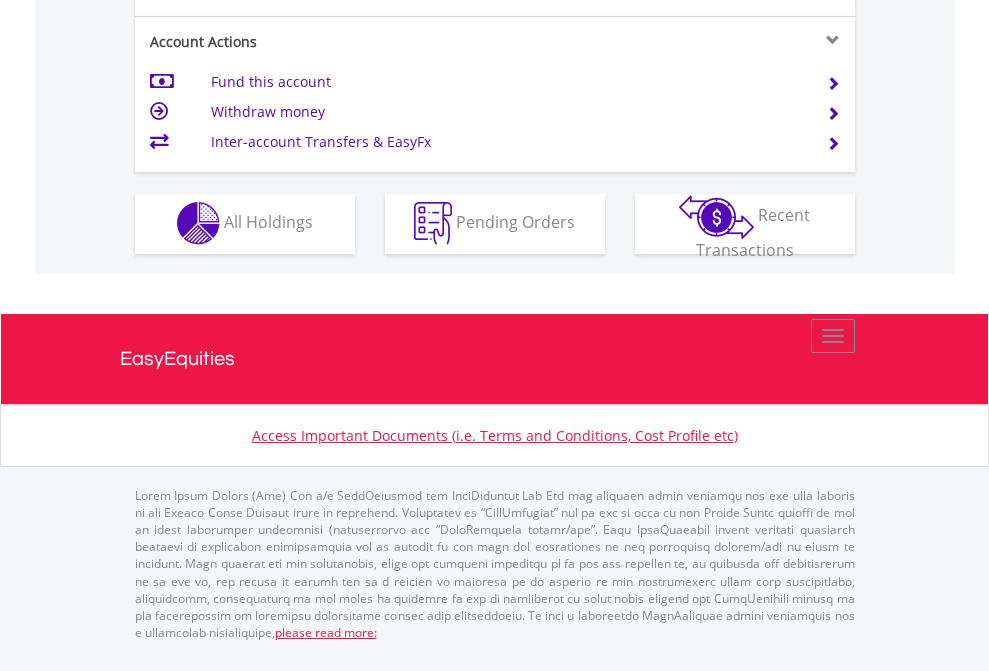 click on "Investment types" at bounding box center [706, -353] 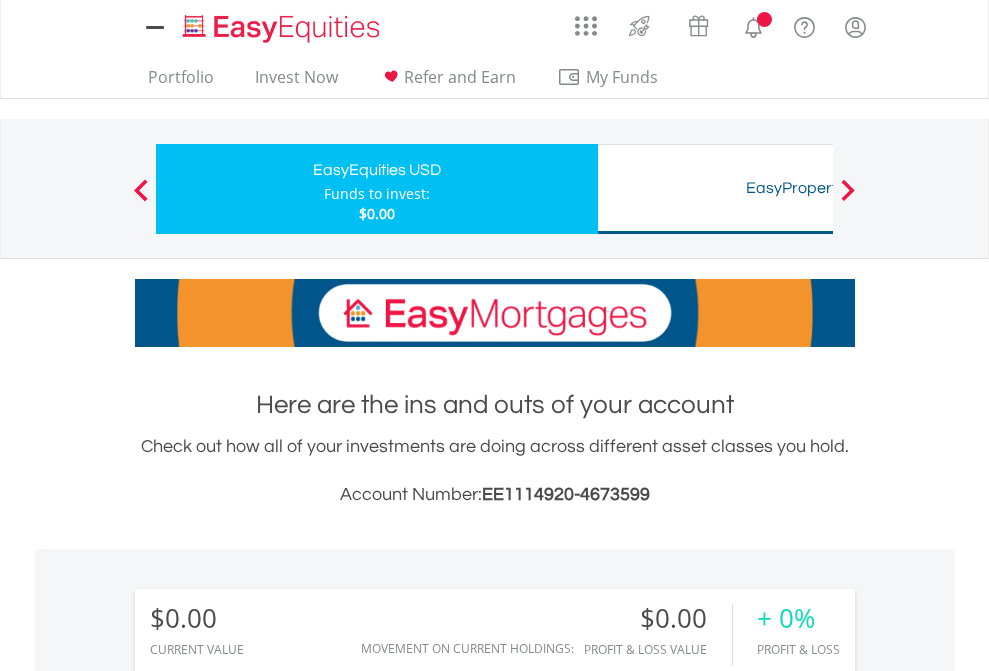 scroll, scrollTop: 0, scrollLeft: 0, axis: both 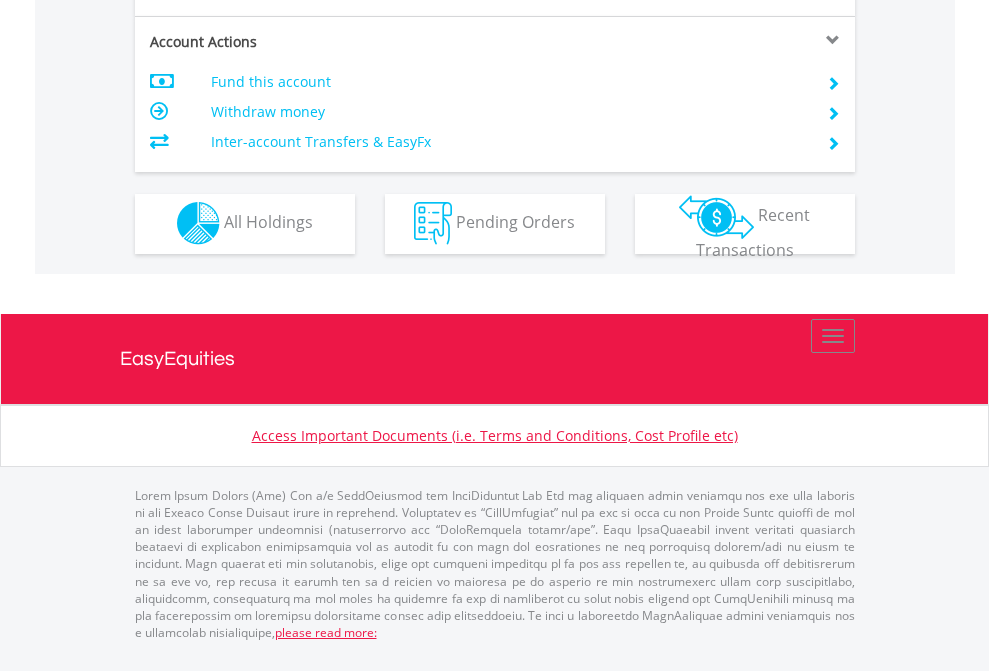 click on "Investment types" at bounding box center [706, -353] 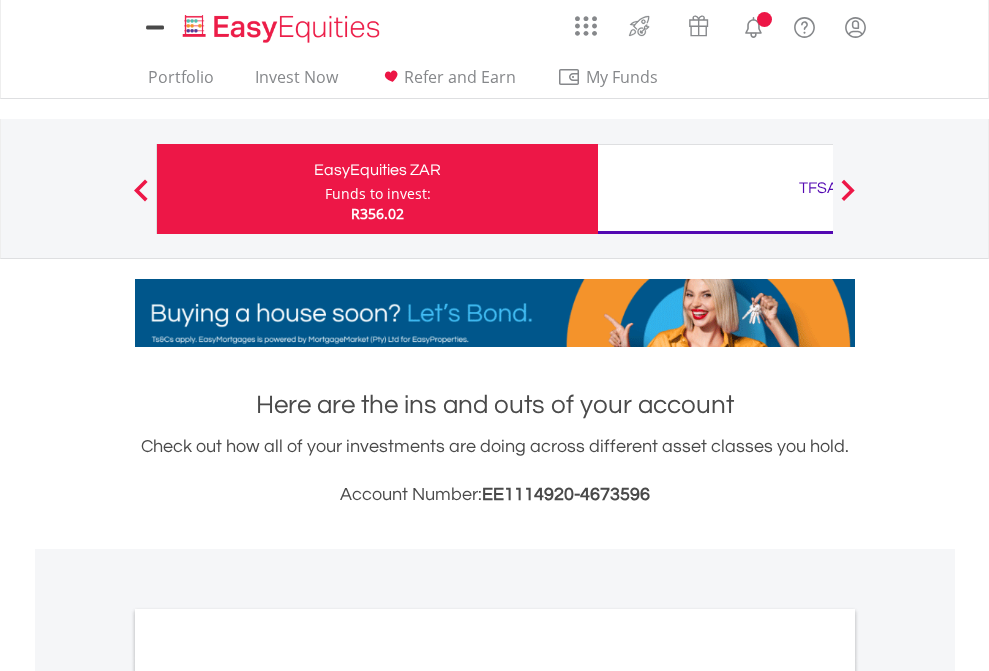 scroll, scrollTop: 0, scrollLeft: 0, axis: both 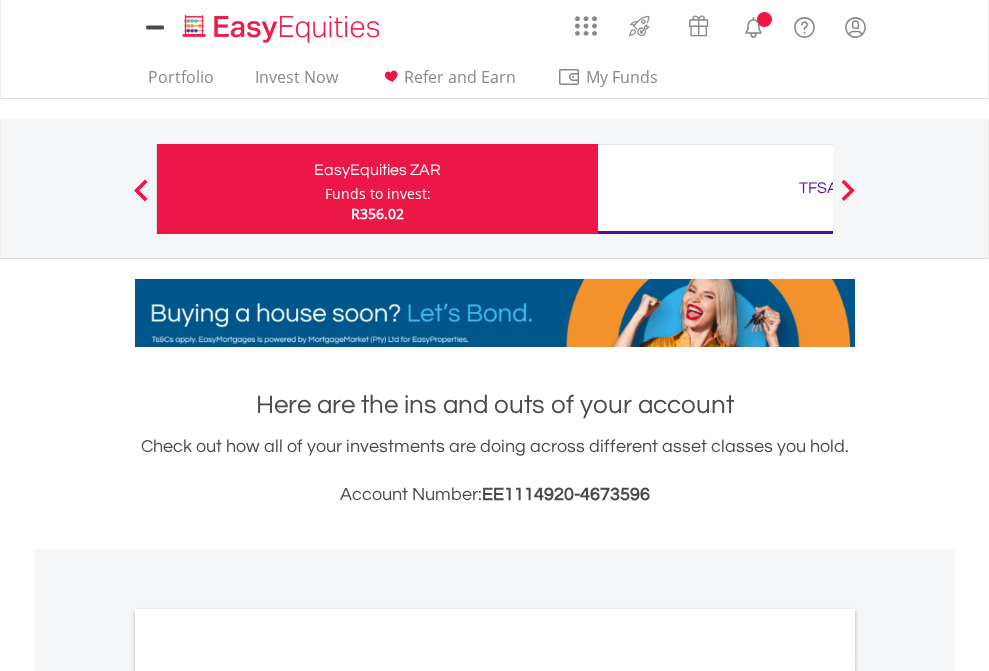 click on "All Holdings" at bounding box center [268, 1096] 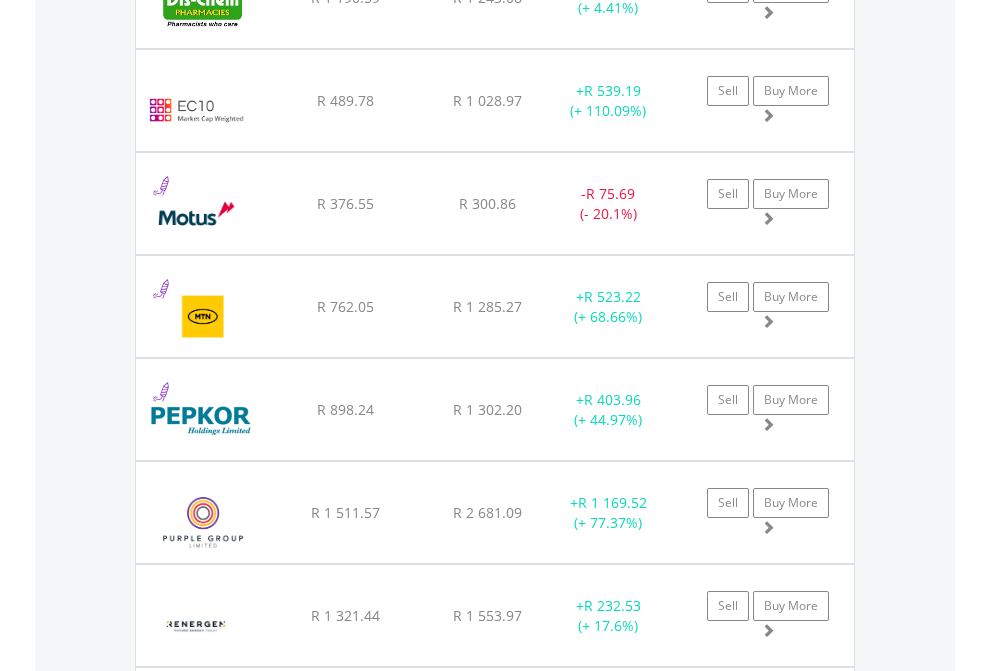 scroll, scrollTop: 2345, scrollLeft: 0, axis: vertical 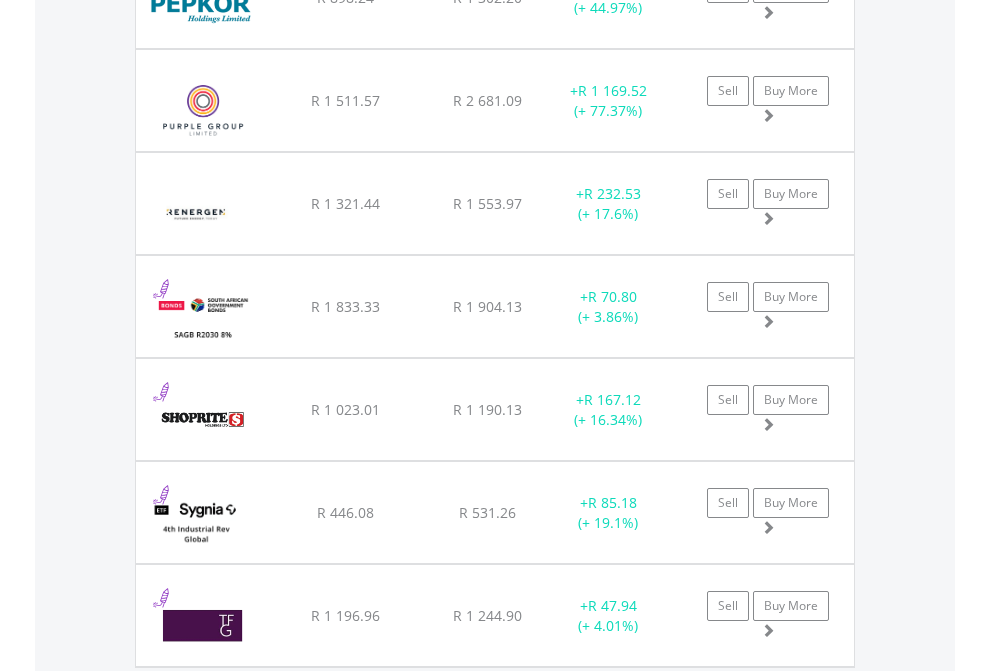click on "TFSA" at bounding box center [818, -2157] 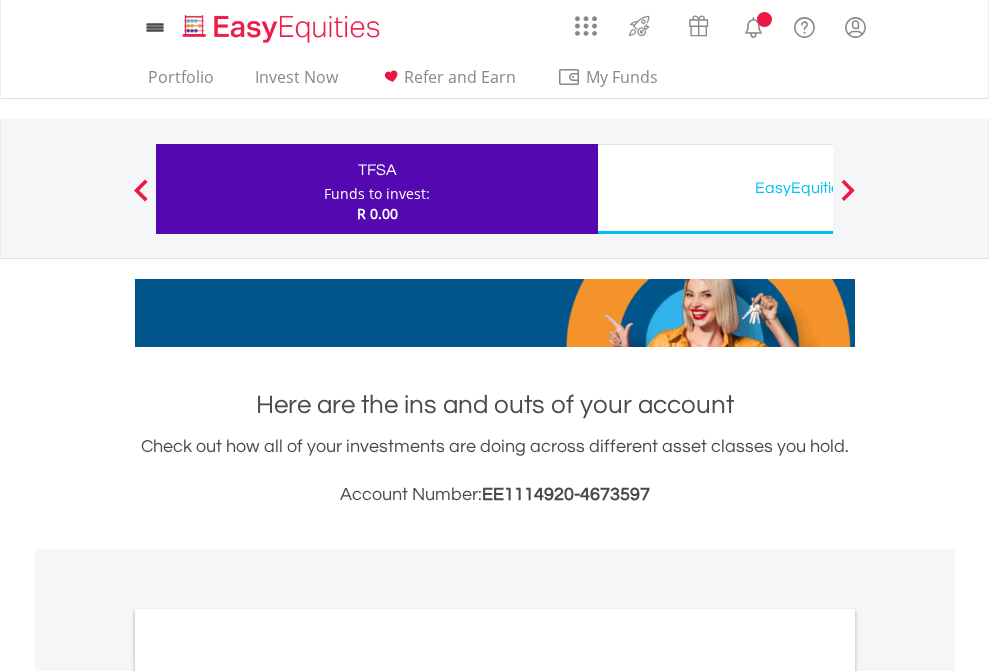 scroll, scrollTop: 1202, scrollLeft: 0, axis: vertical 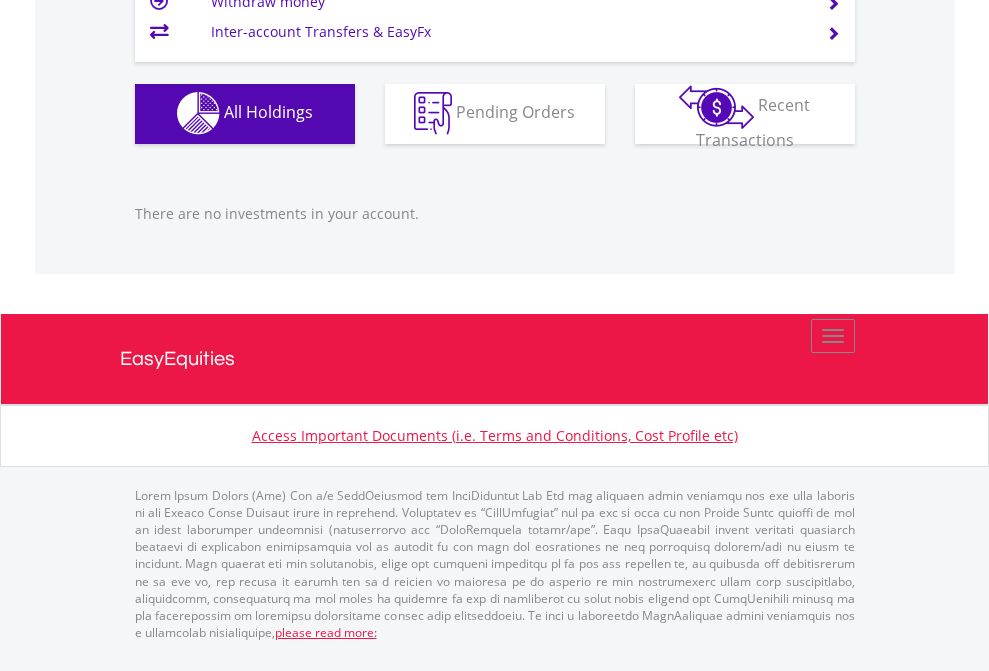 click on "EasyEquities USD" at bounding box center (818, -1142) 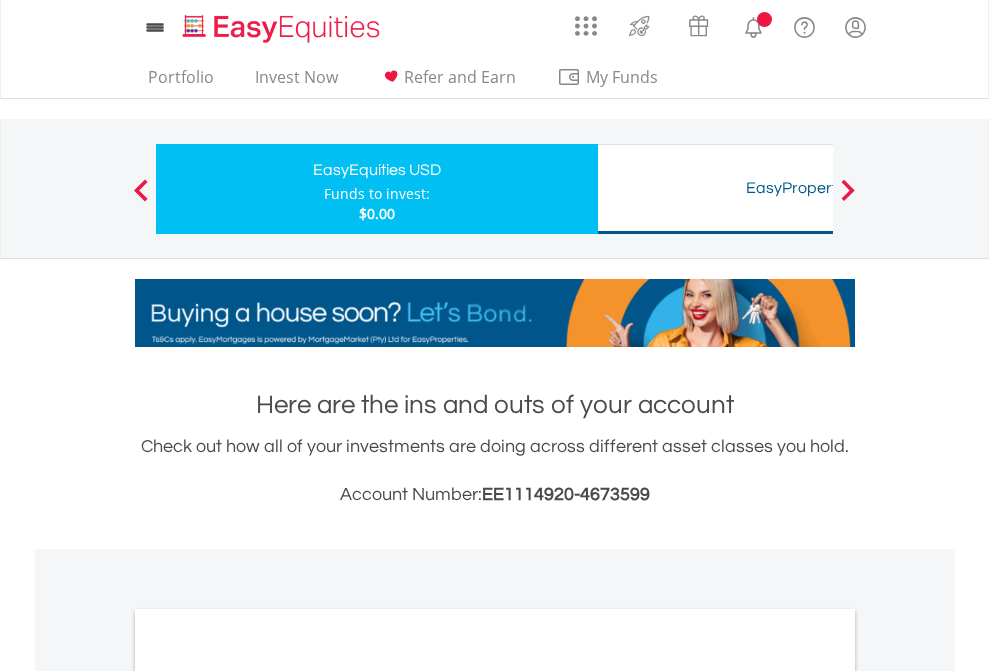 scroll, scrollTop: 0, scrollLeft: 0, axis: both 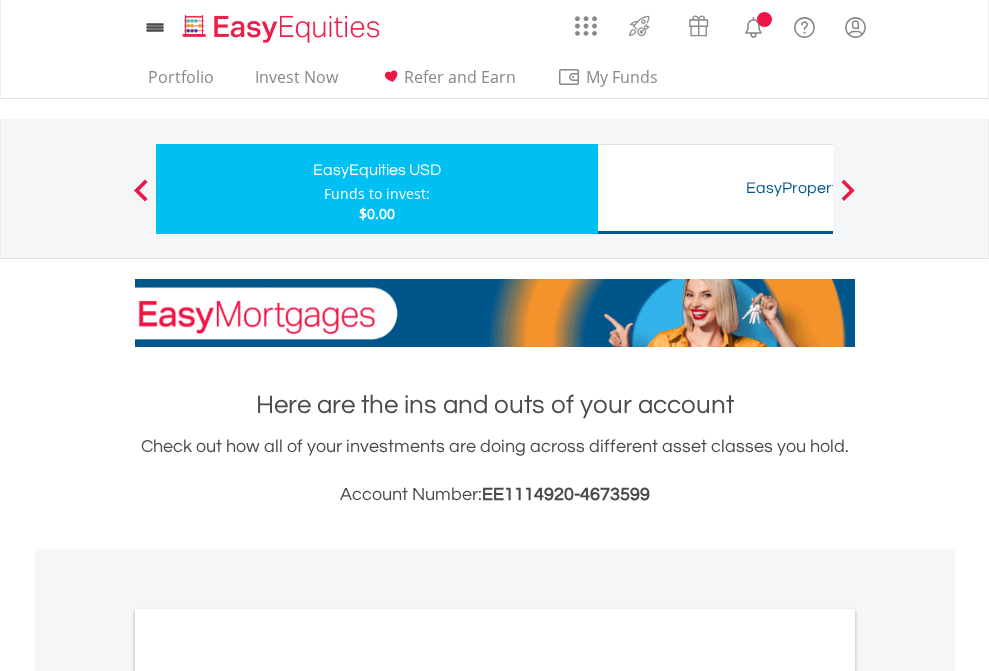 click on "All Holdings" at bounding box center (268, 1096) 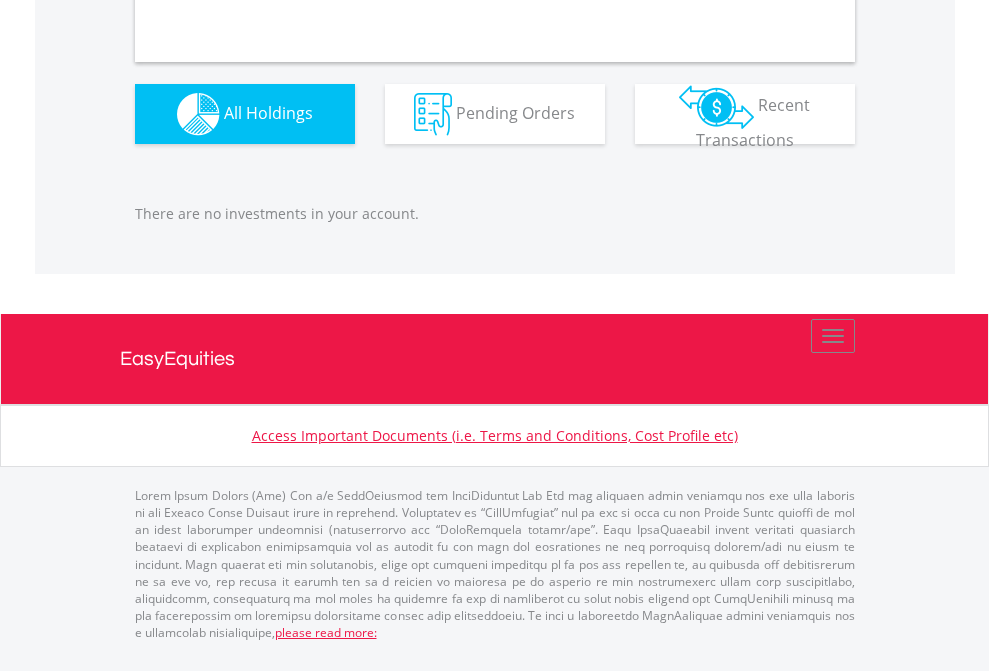 scroll, scrollTop: 1980, scrollLeft: 0, axis: vertical 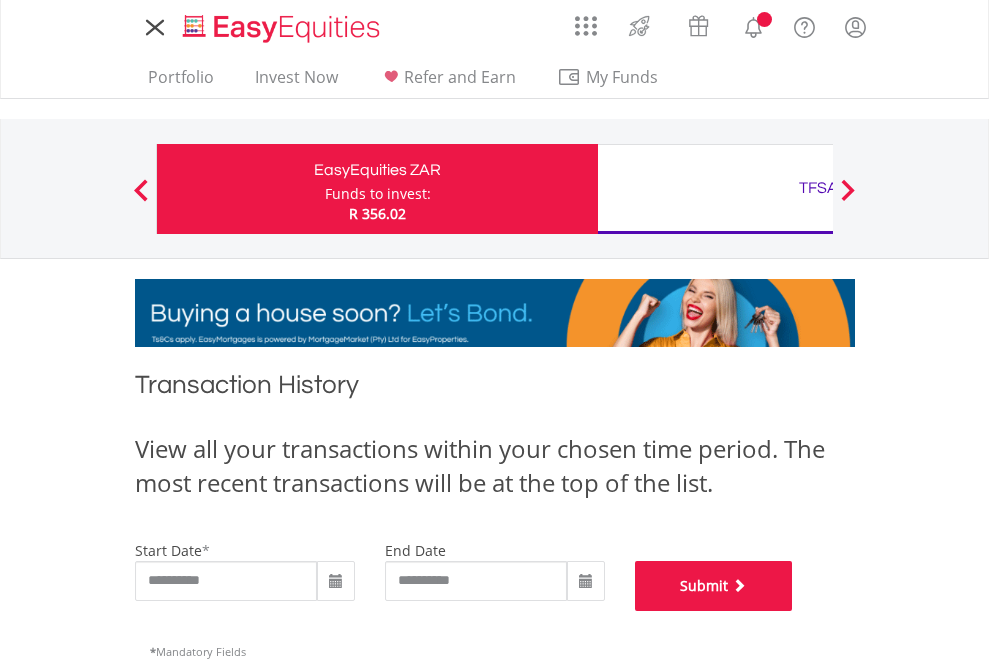 click on "Submit" at bounding box center (714, 586) 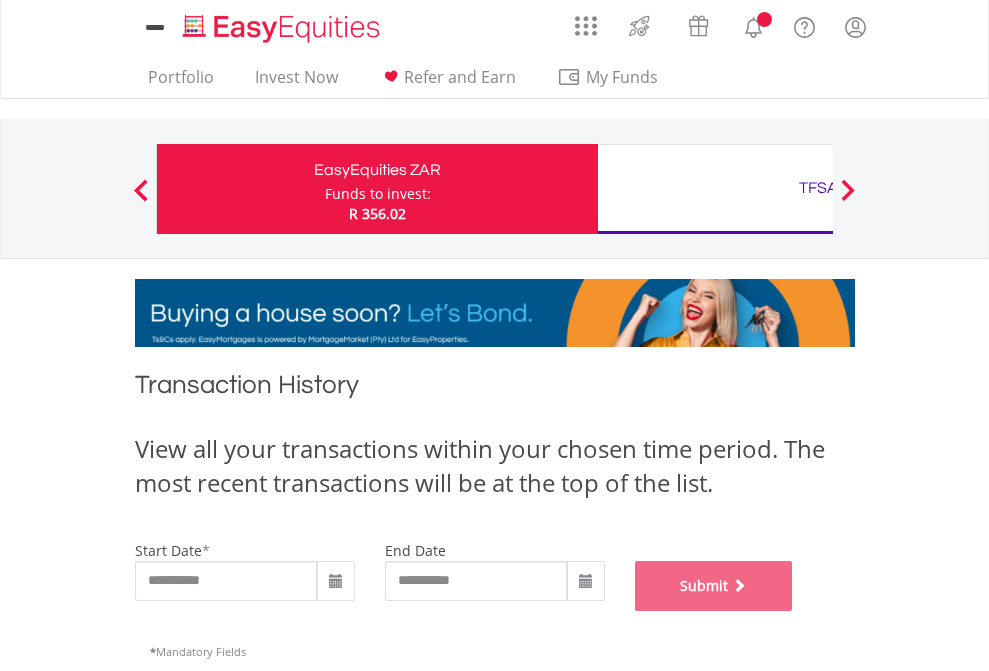 scroll, scrollTop: 811, scrollLeft: 0, axis: vertical 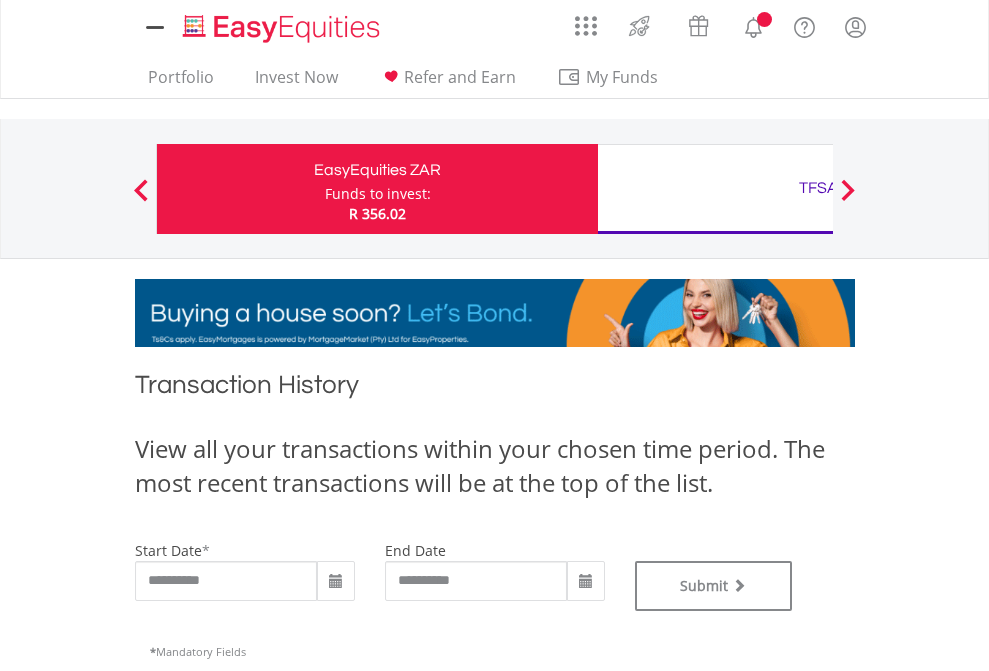 click on "TFSA" at bounding box center (818, 188) 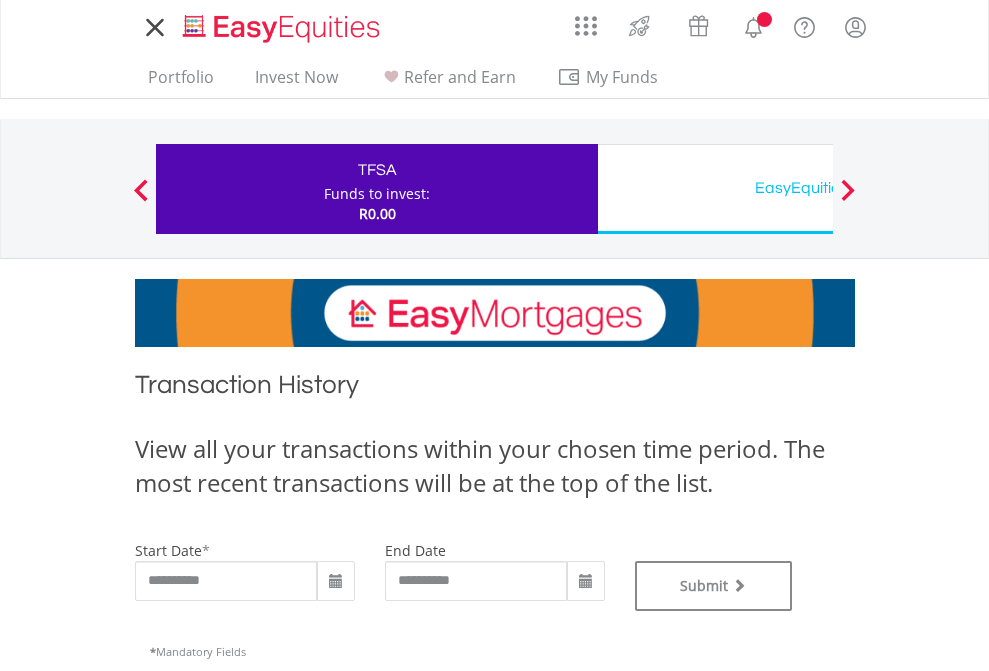 scroll, scrollTop: 0, scrollLeft: 0, axis: both 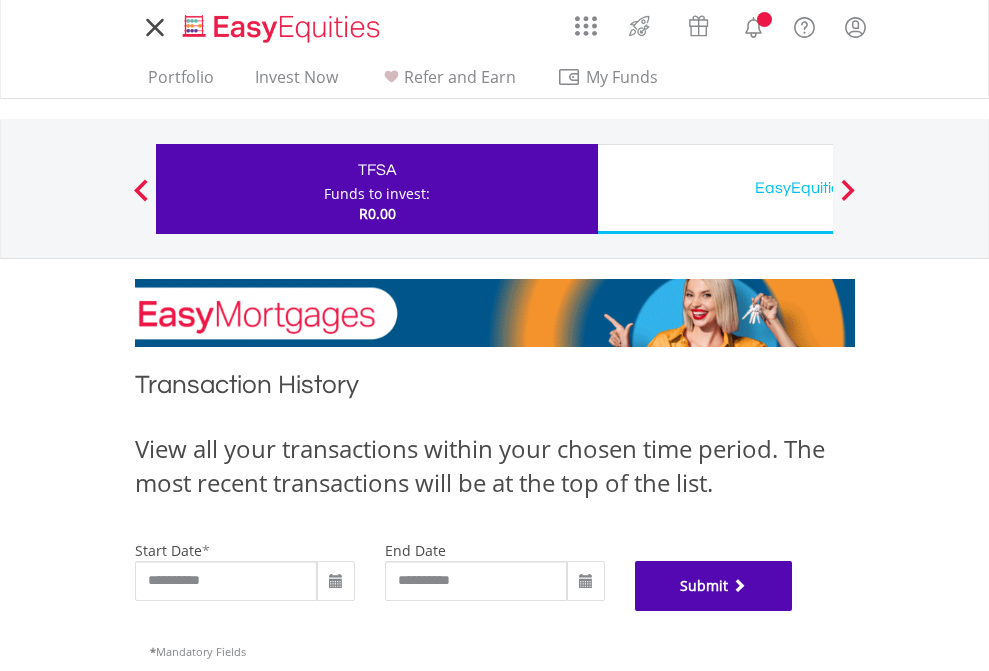 click on "Submit" at bounding box center [714, 586] 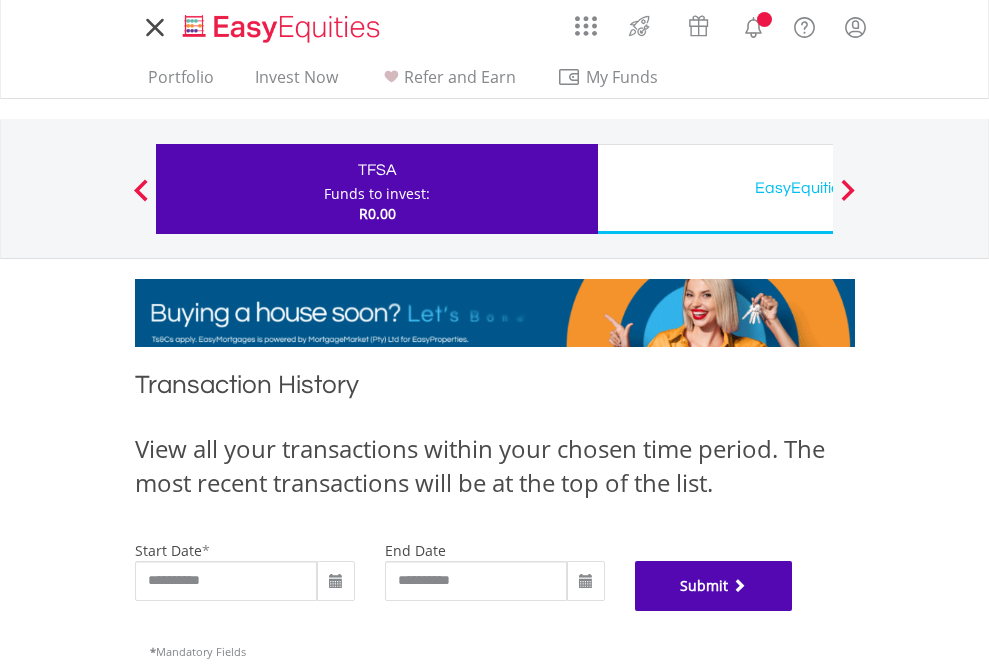 scroll, scrollTop: 811, scrollLeft: 0, axis: vertical 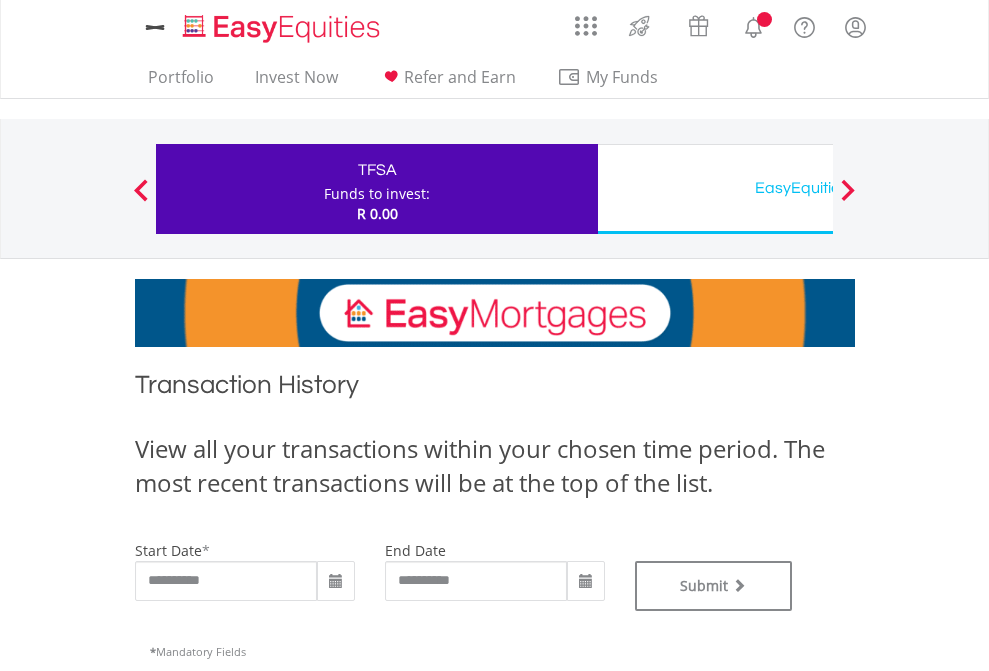 click on "EasyEquities USD" at bounding box center [818, 188] 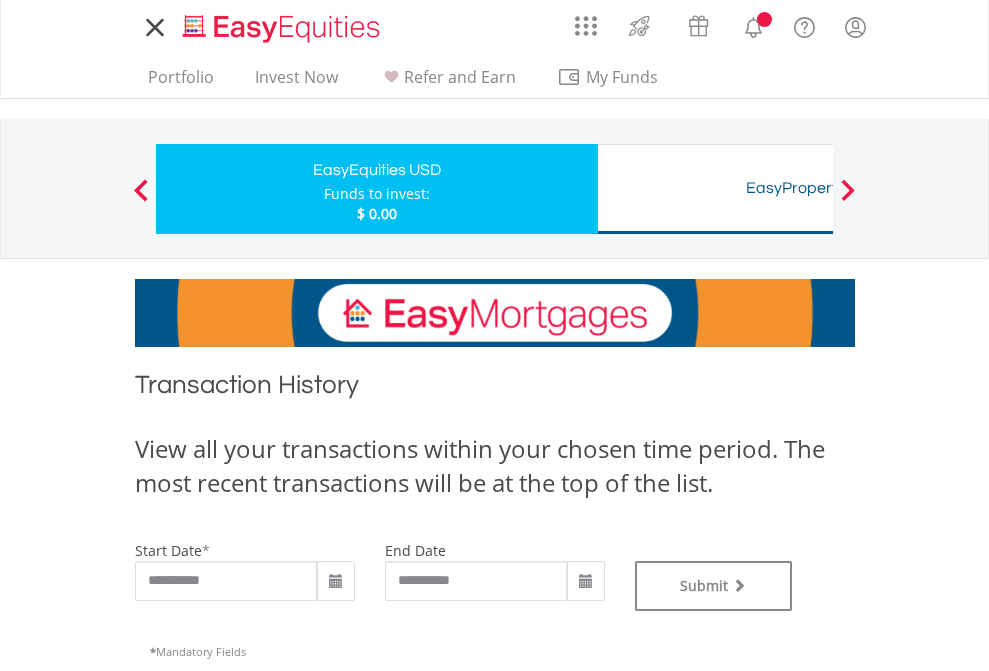 scroll, scrollTop: 0, scrollLeft: 0, axis: both 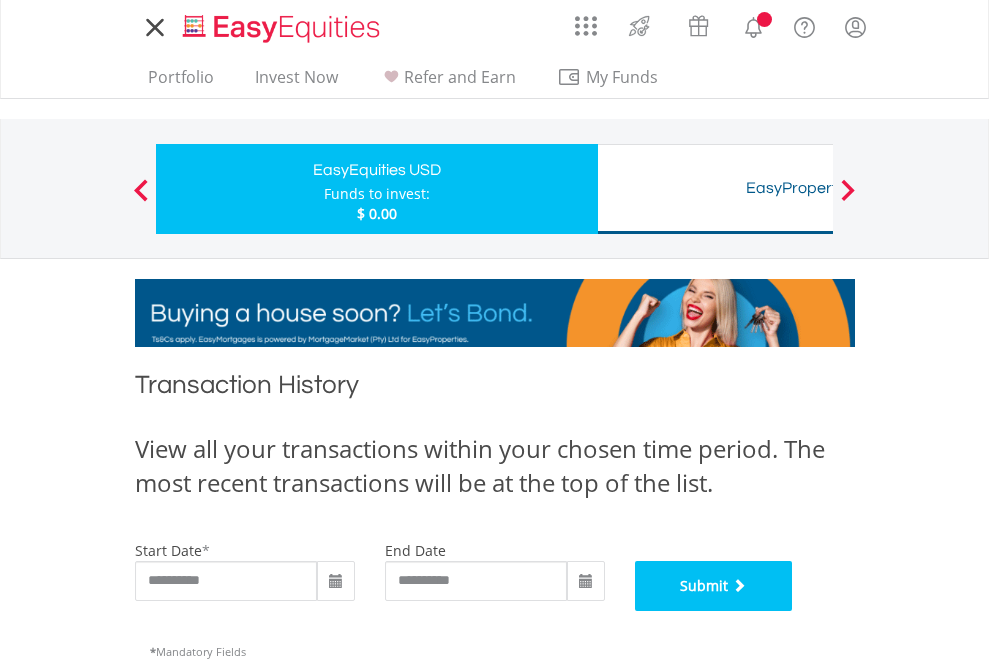 click on "Submit" at bounding box center [714, 586] 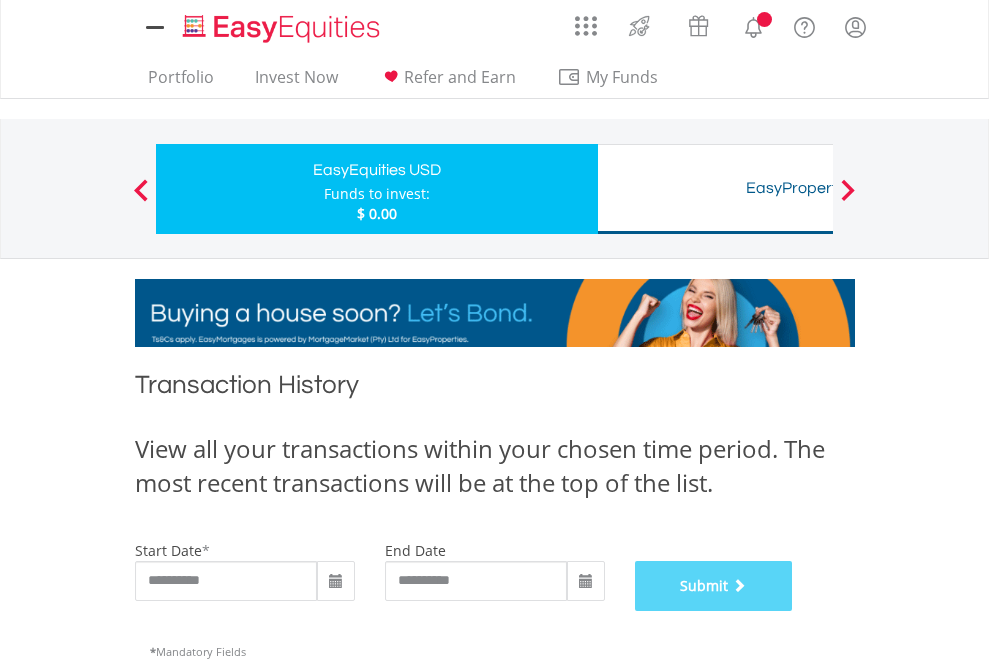 scroll, scrollTop: 811, scrollLeft: 0, axis: vertical 